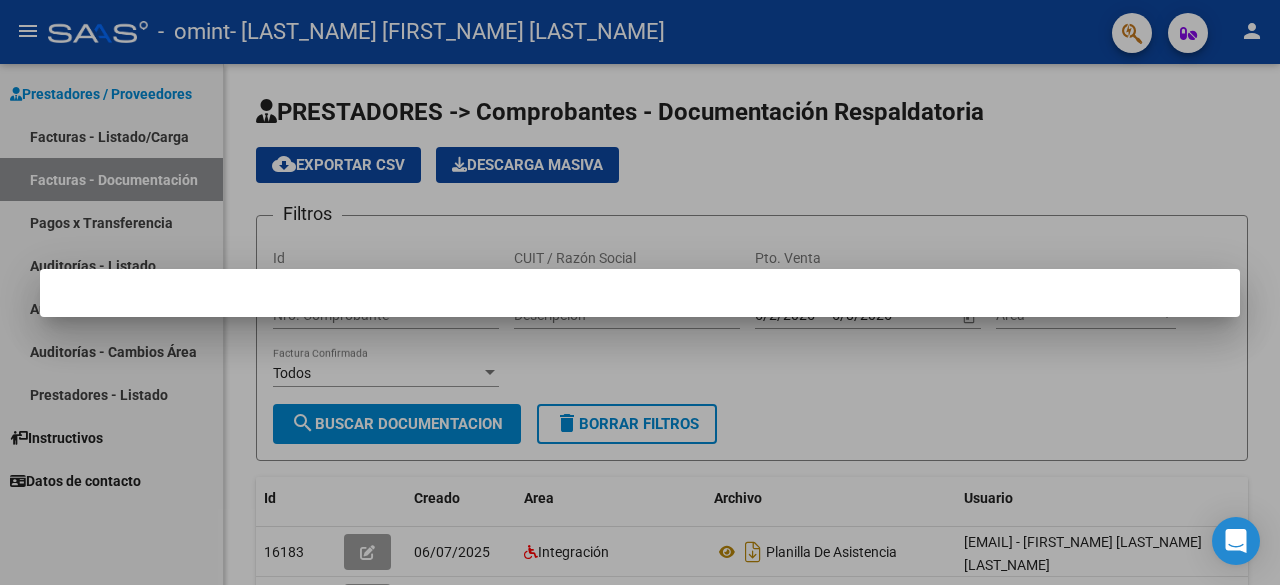 scroll, scrollTop: 0, scrollLeft: 0, axis: both 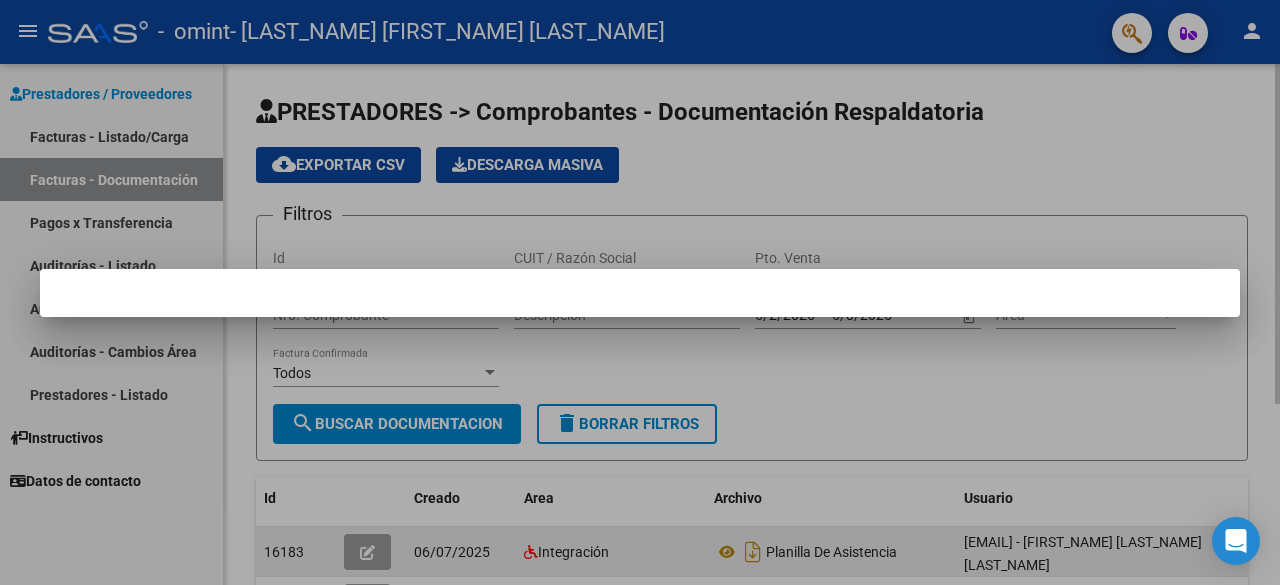 click at bounding box center [640, 292] 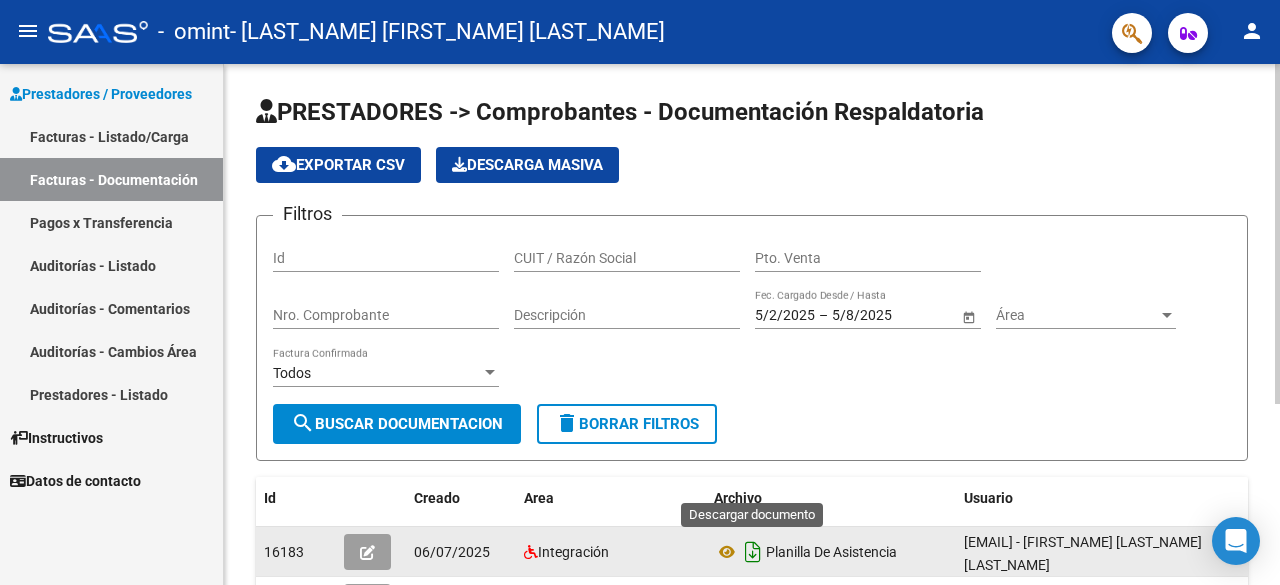 click 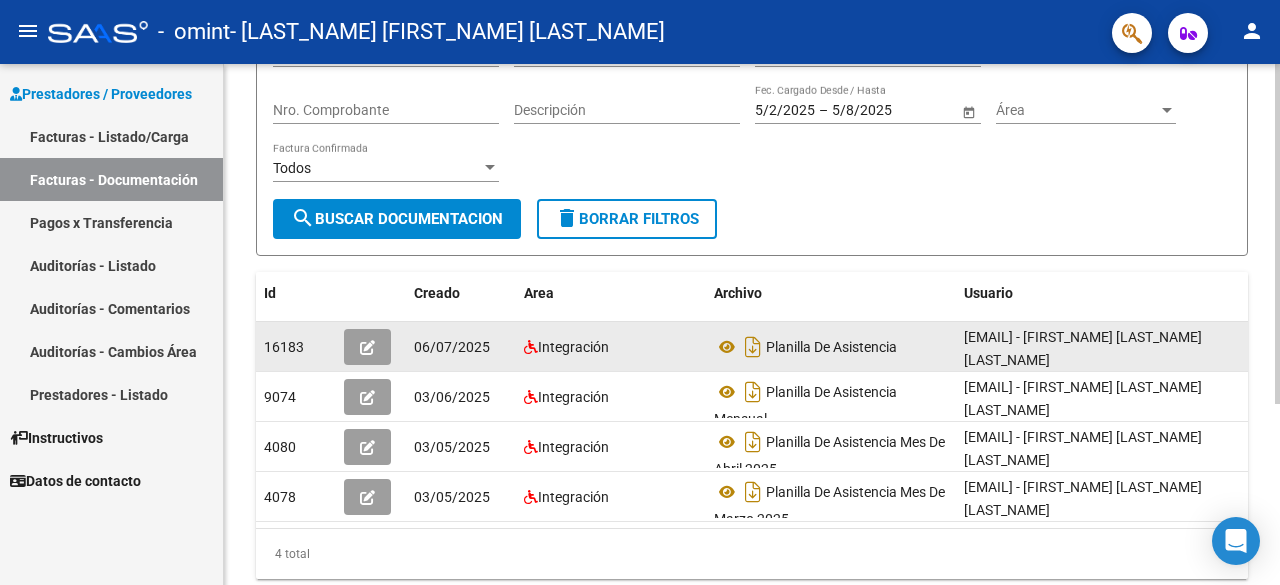 click 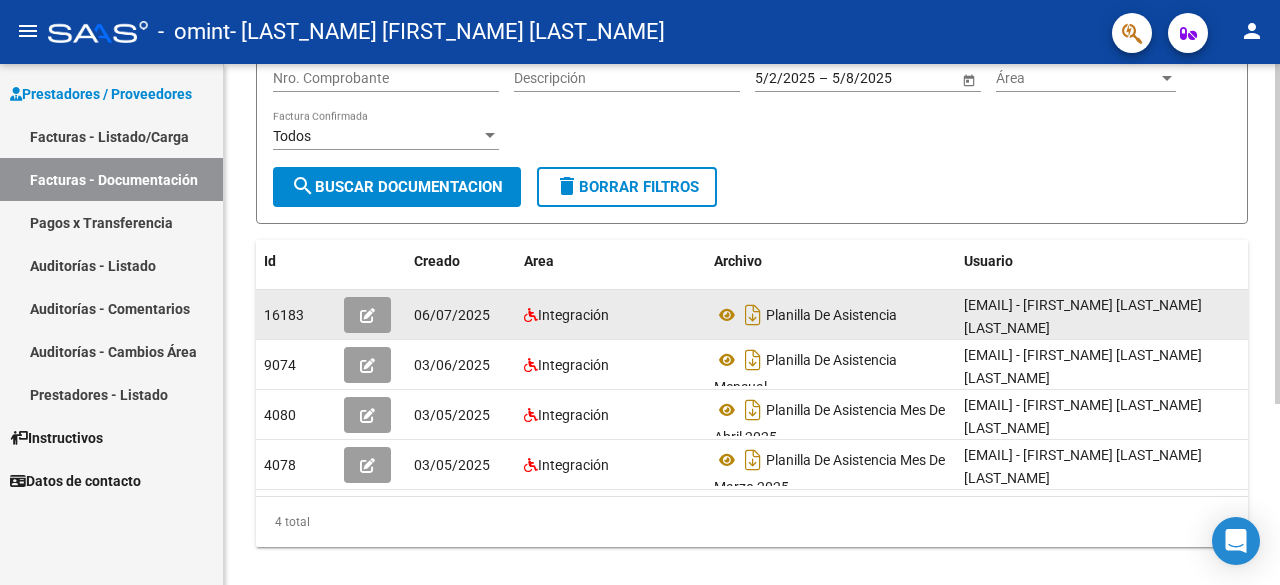 click 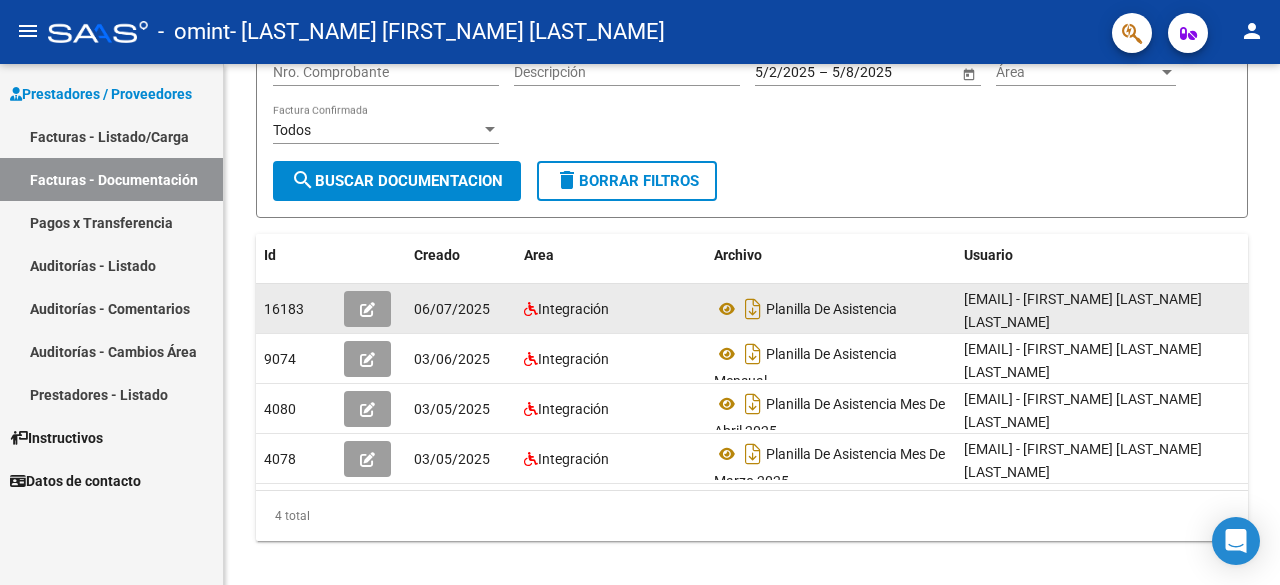 click on "Facturas - Listado/Carga" at bounding box center [111, 136] 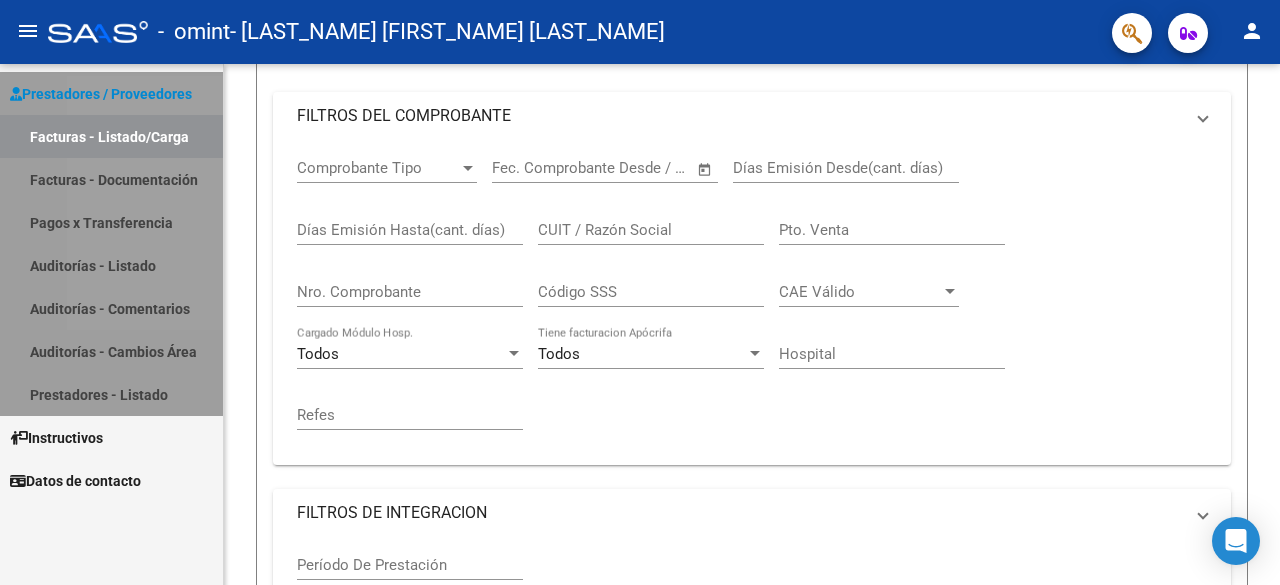 scroll, scrollTop: 0, scrollLeft: 0, axis: both 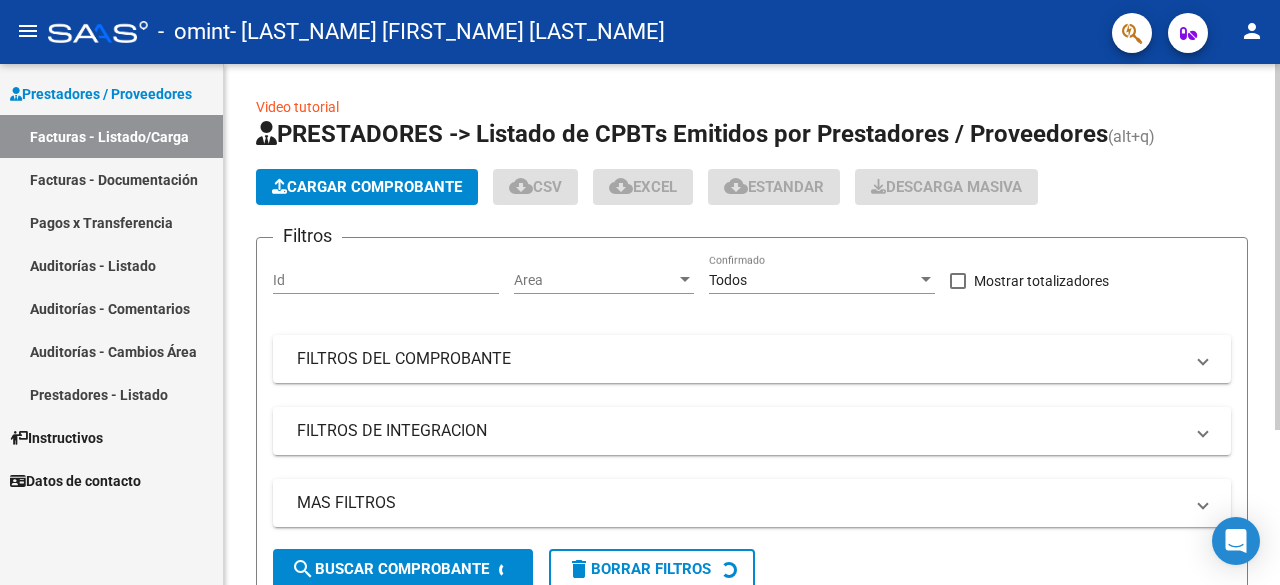click on "Video tutorial   PRESTADORES -> Listado de CPBTs Emitidos por Prestadores / Proveedores (alt+q)   Cargar Comprobante
cloud_download  CSV  cloud_download  EXCEL  cloud_download  Estandar   Descarga Masiva
Filtros Id Area Area Todos Confirmado   Mostrar totalizadores   FILTROS DEL COMPROBANTE  Comprobante Tipo Comprobante Tipo Start date – End date Fec. Comprobante Desde / Hasta Días Emisión Desde(cant. días) Días Emisión Hasta(cant. días) CUIT / Razón Social Pto. Venta Nro. Comprobante Código SSS CAE Válido CAE Válido Todos Cargado Módulo Hosp. Todos Tiene facturacion Apócrifa Hospital Refes  FILTROS DE INTEGRACION  Período De Prestación Campos del Archivo de Rendición Devuelto x SSS (dr_envio) Todos Rendido x SSS (dr_envio) Tipo de Registro Tipo de Registro Campos del Legajo Asociado (preaprobación) Afiliado Legajo (cuil/nombre) Todos Solo facturas preaprobadas  MAS FILTROS  Todos Con Doc. Respaldatoria Todos Con Trazabilidad Todos Asociado a Expediente Sur Auditoría Auditoría – –" 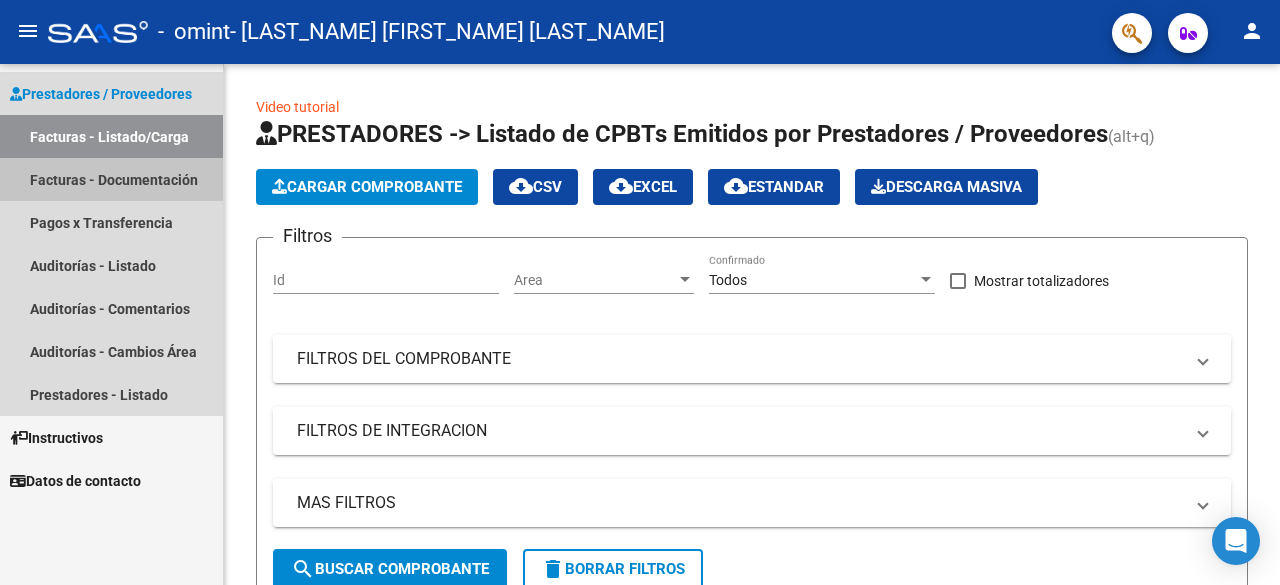 click on "Facturas - Documentación" at bounding box center (111, 179) 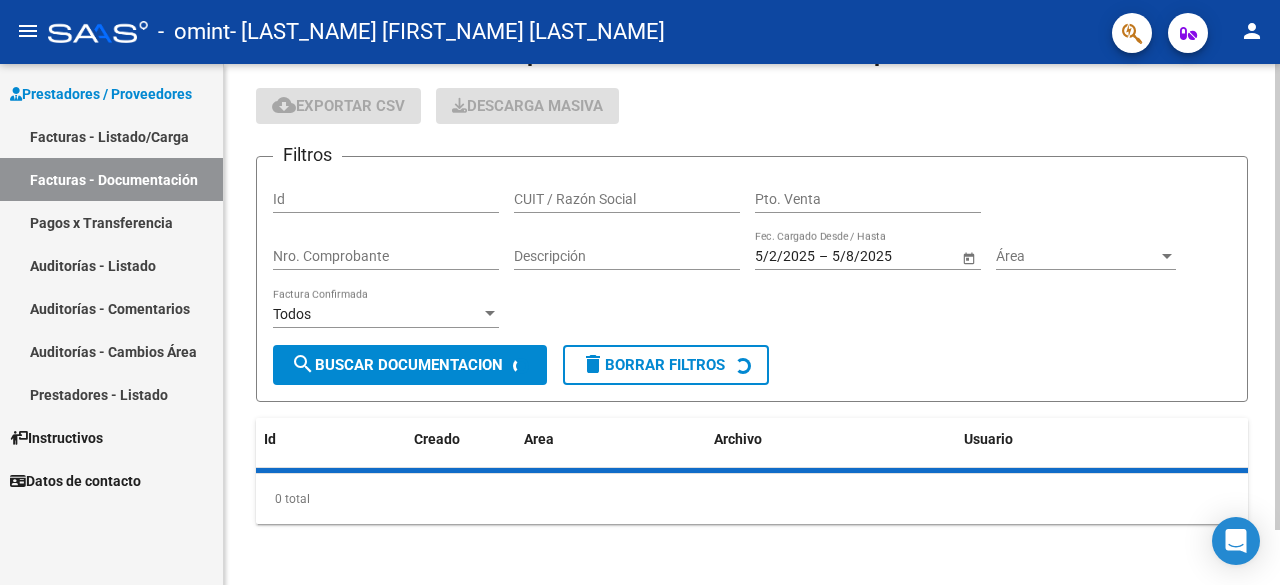 scroll, scrollTop: 60, scrollLeft: 0, axis: vertical 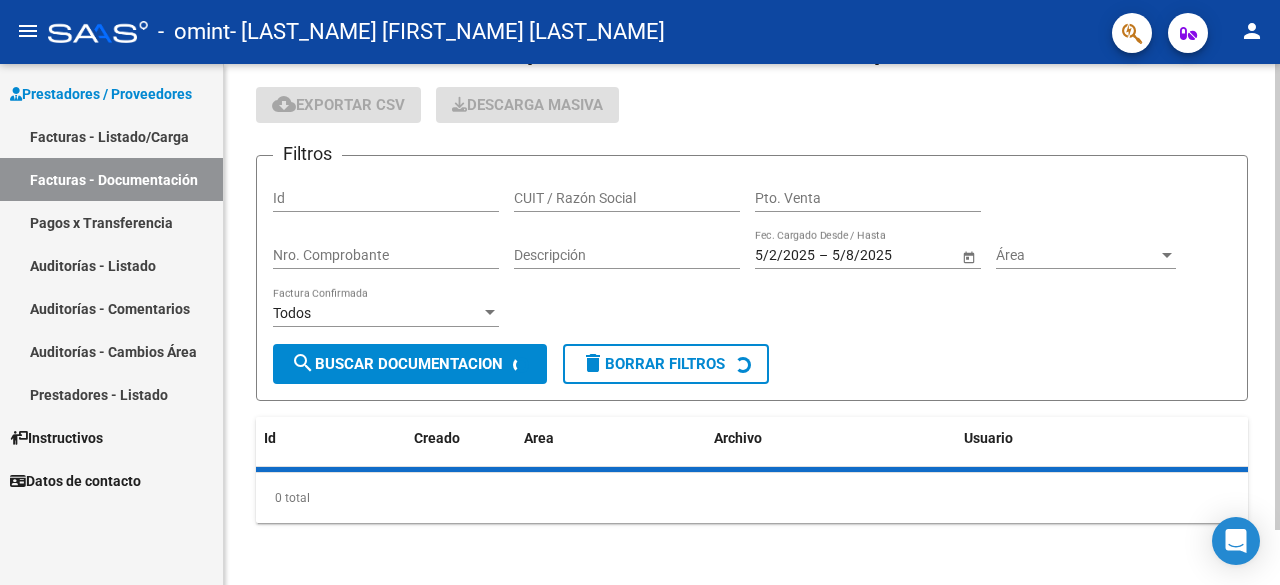click on "PRESTADORES -> Comprobantes - Documentación Respaldatoria cloud_download  Exportar CSV   Descarga Masiva
Filtros Id CUIT / Razón Social Pto. Venta Nro. Comprobante Descripción 5/2/2025 5/2/2025 – 5/8/2025 5/8/2025 Fec. Cargado Desde / Hasta Área Área Todos Factura Confirmada search  Buscar Documentacion  delete  Borrar Filtros  Id Creado Area Archivo Usuario Acción  0 total   1" 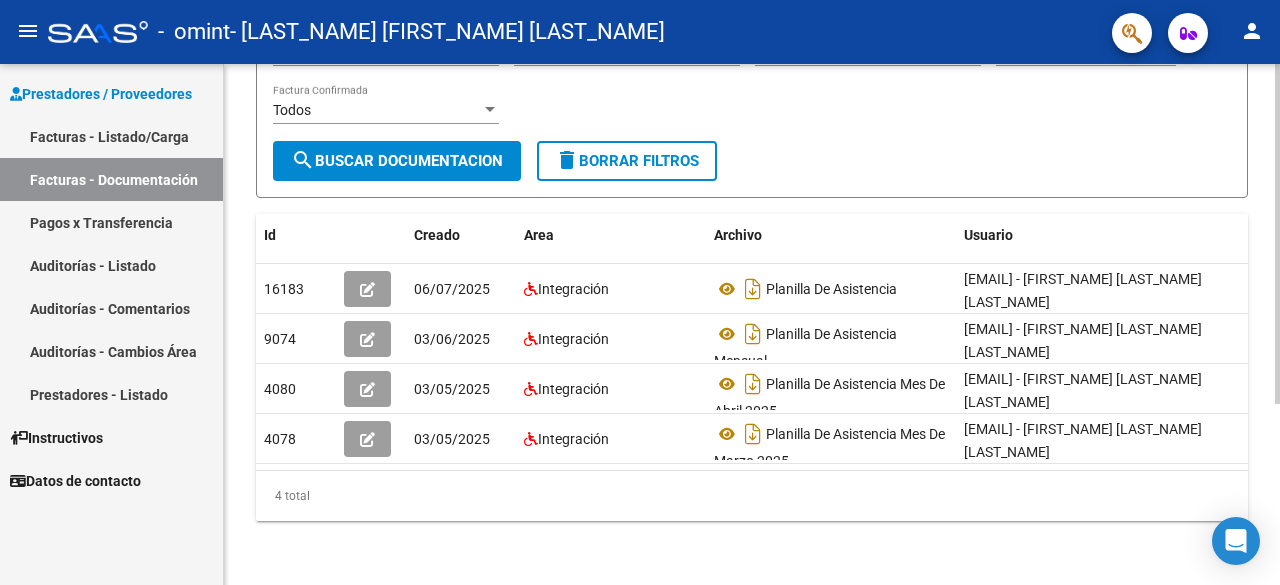 scroll, scrollTop: 277, scrollLeft: 0, axis: vertical 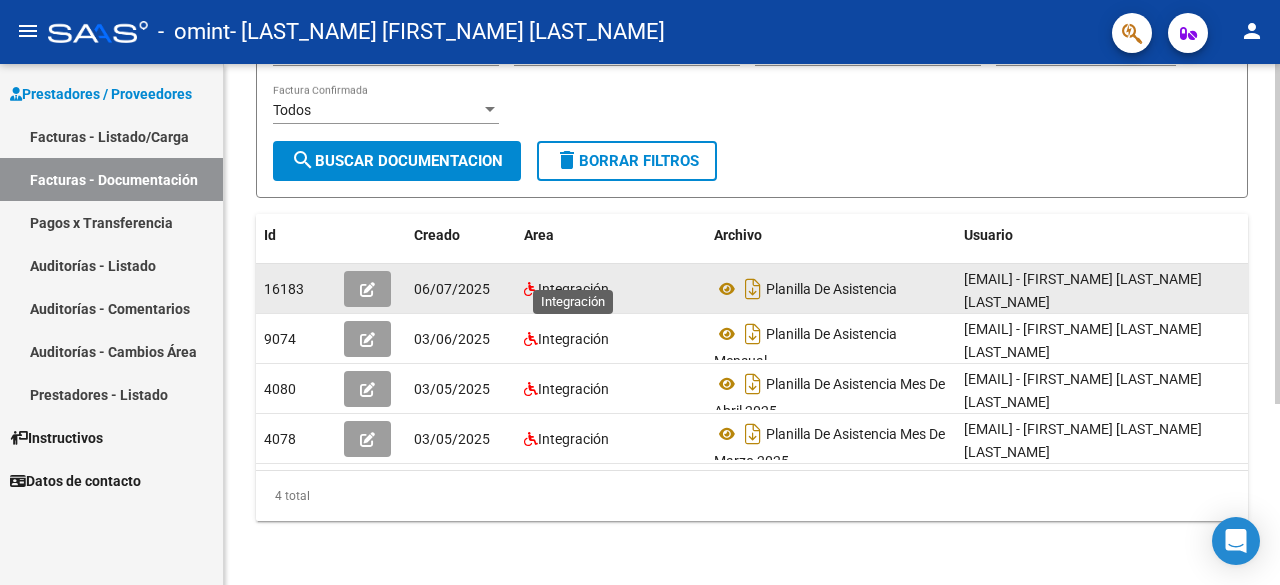 click on "Integración" 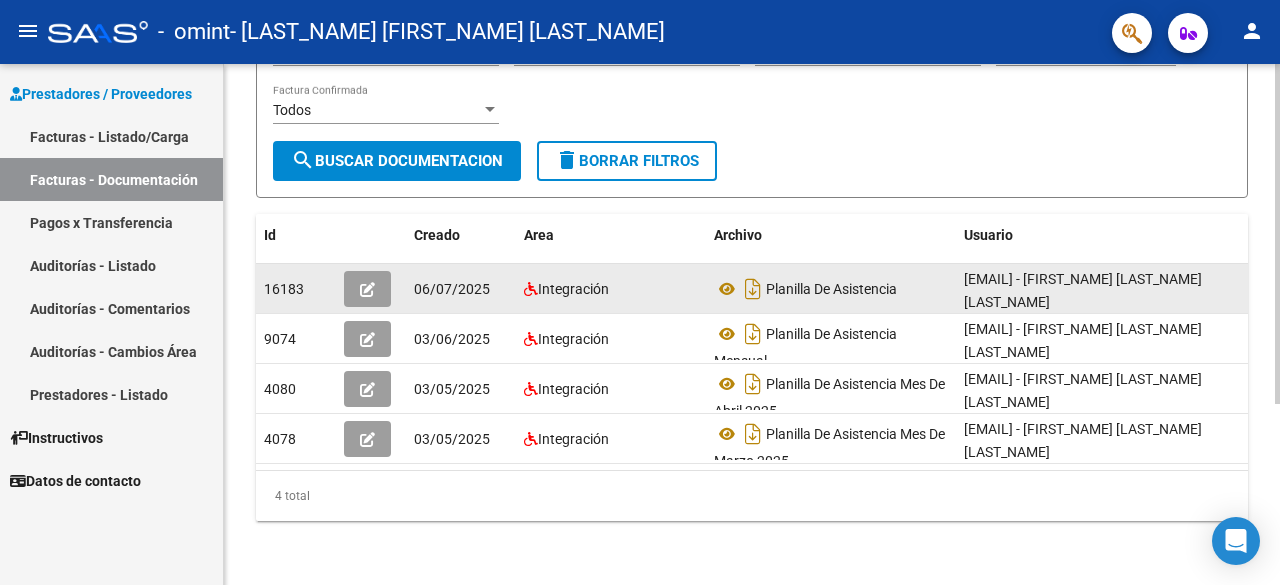 type on "Integración" 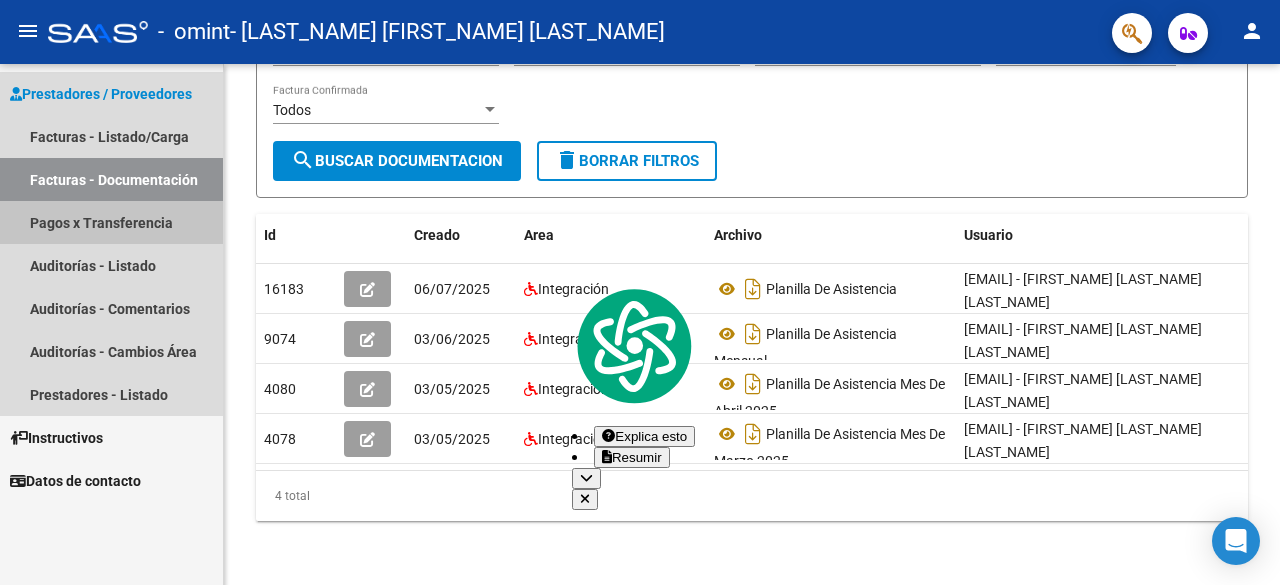 click on "Pagos x Transferencia" at bounding box center (111, 222) 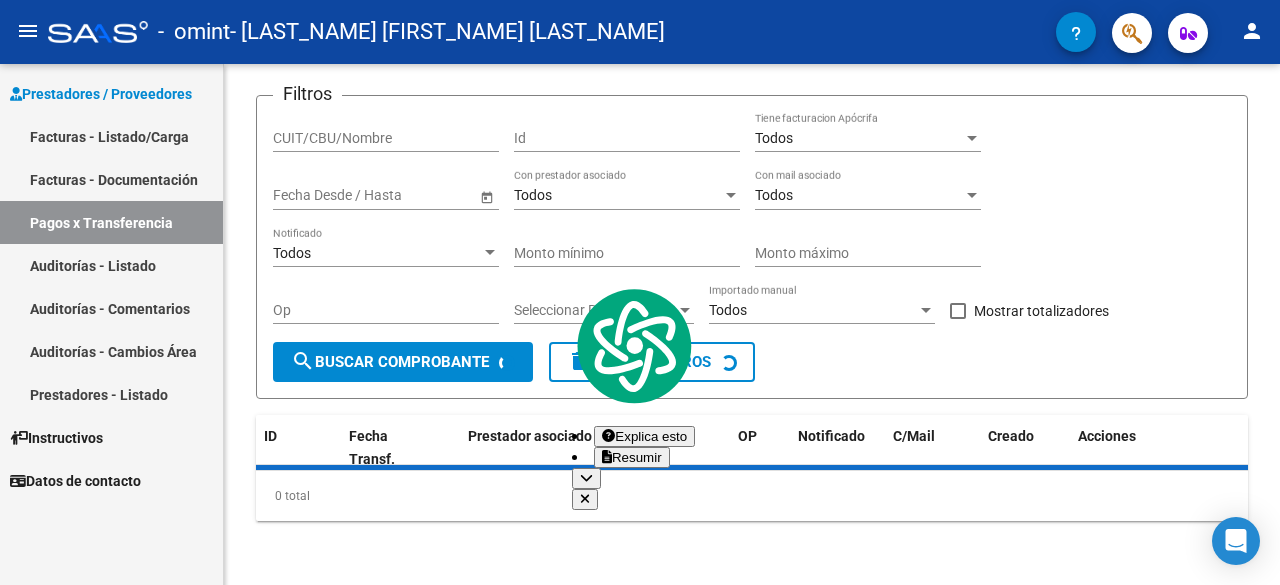 scroll, scrollTop: 0, scrollLeft: 0, axis: both 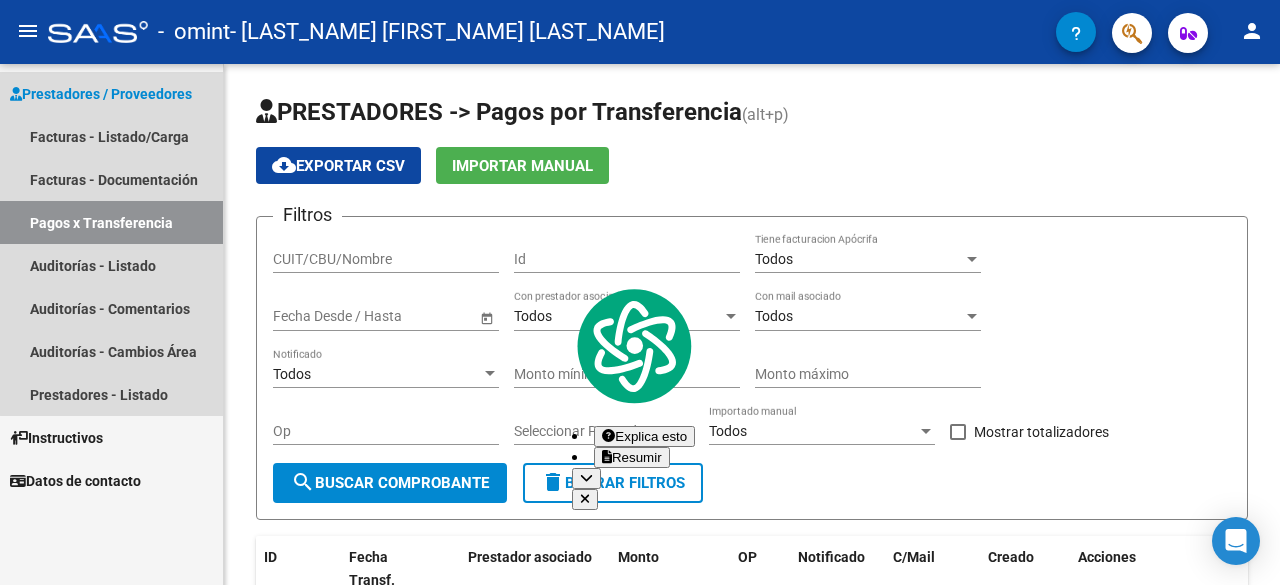 click on "Prestadores / Proveedores" at bounding box center (101, 94) 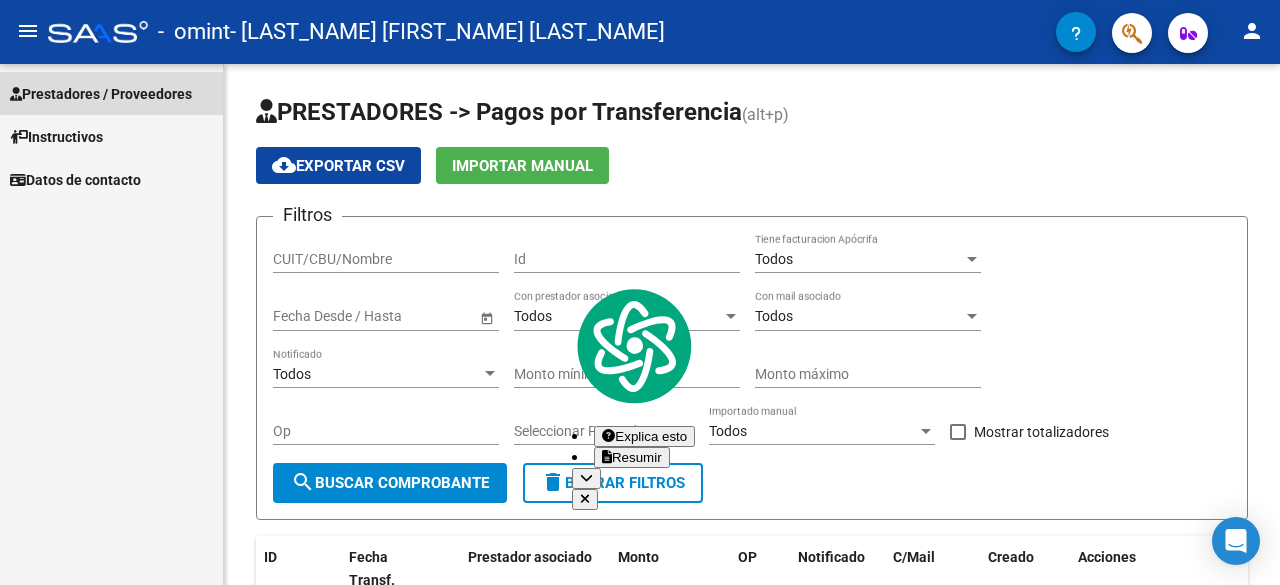 click on "Prestadores / Proveedores" at bounding box center [101, 94] 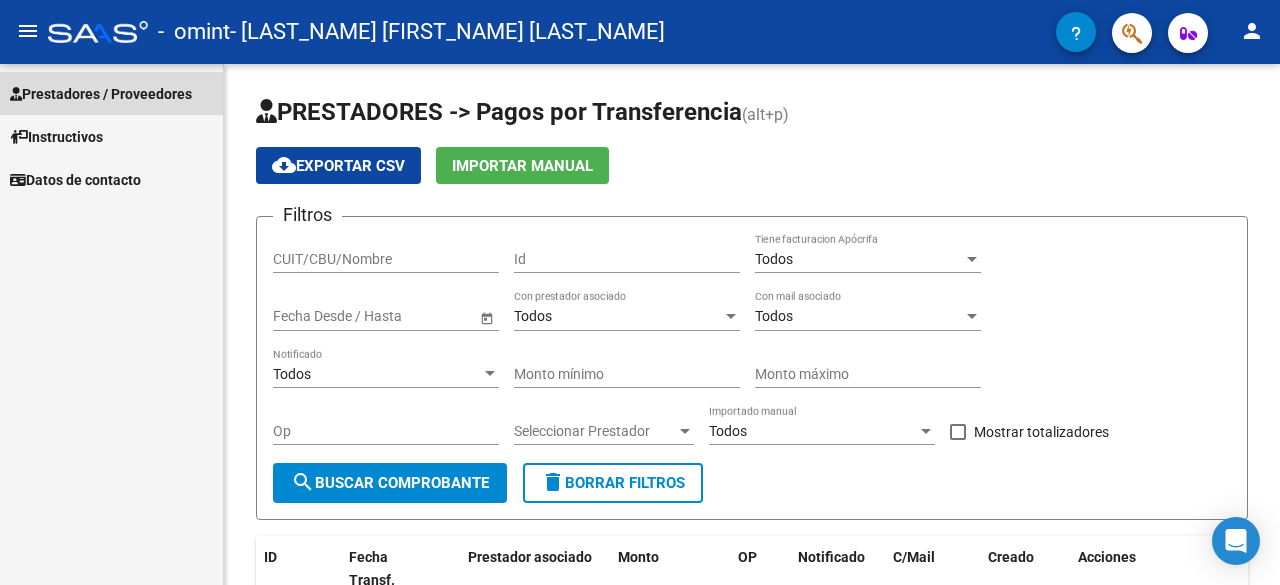 click on "Prestadores / Proveedores" at bounding box center [101, 94] 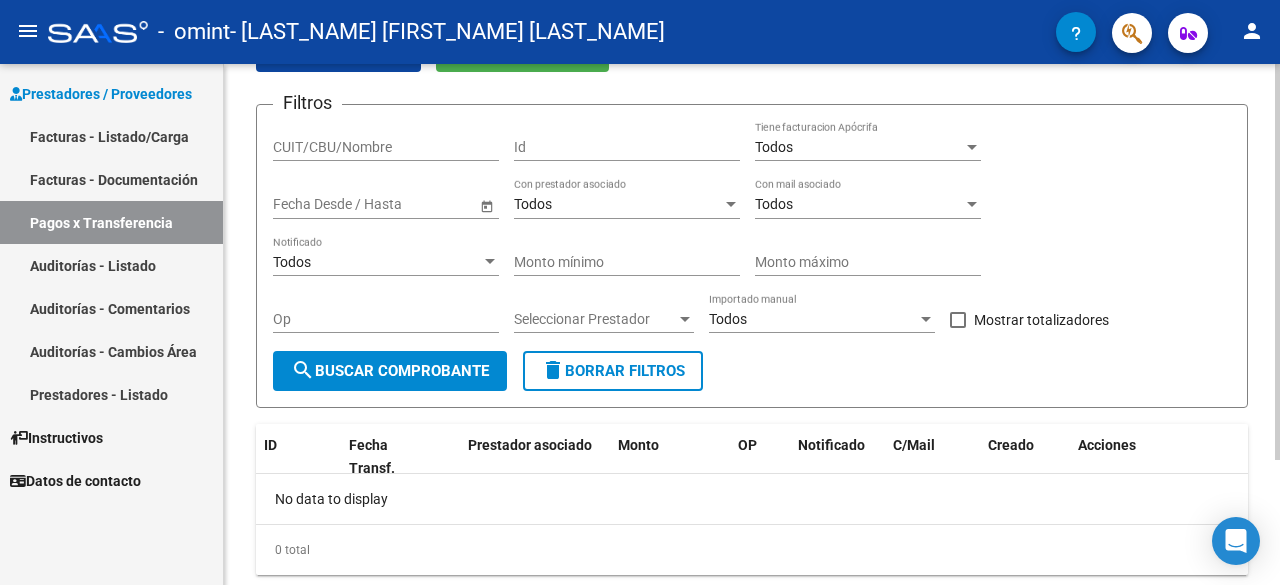 scroll, scrollTop: 164, scrollLeft: 0, axis: vertical 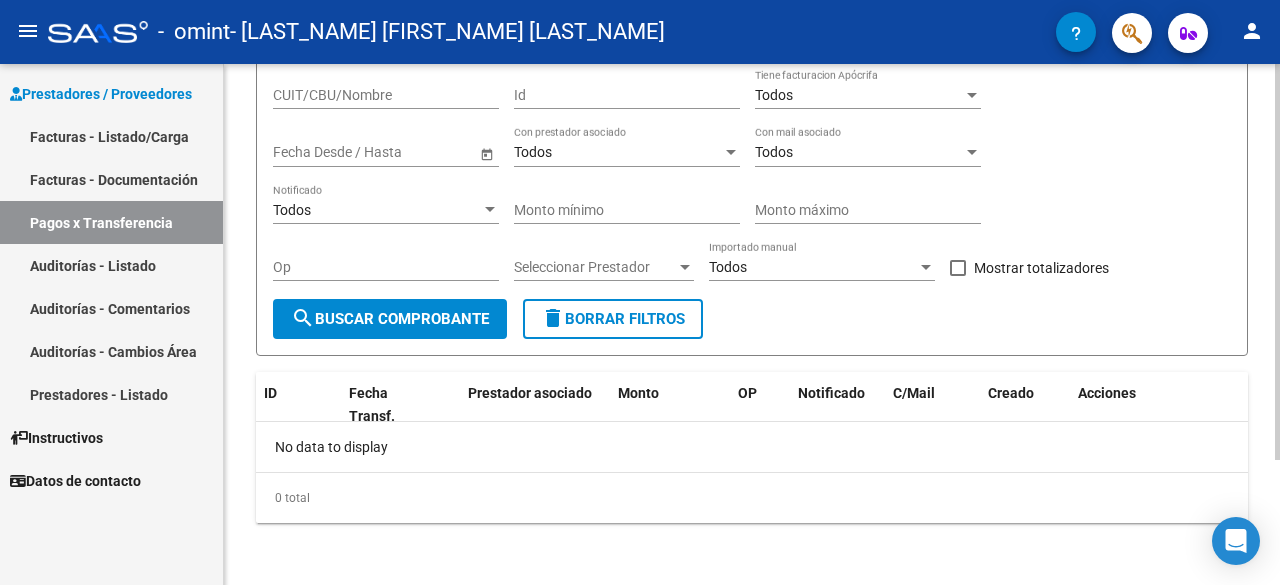 click 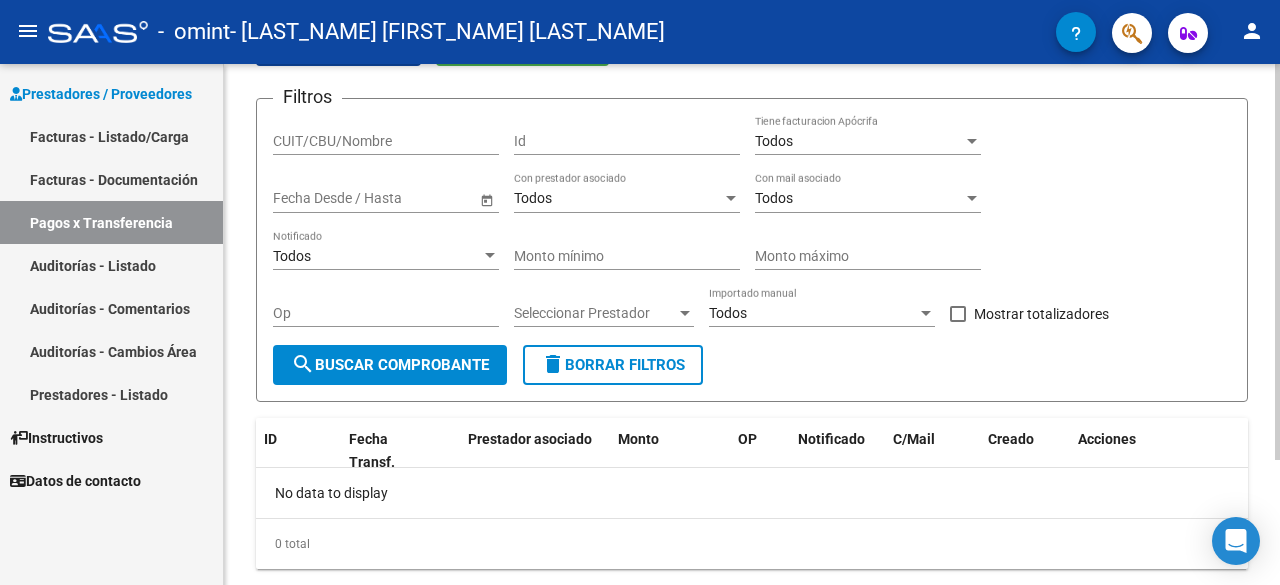 scroll, scrollTop: 164, scrollLeft: 0, axis: vertical 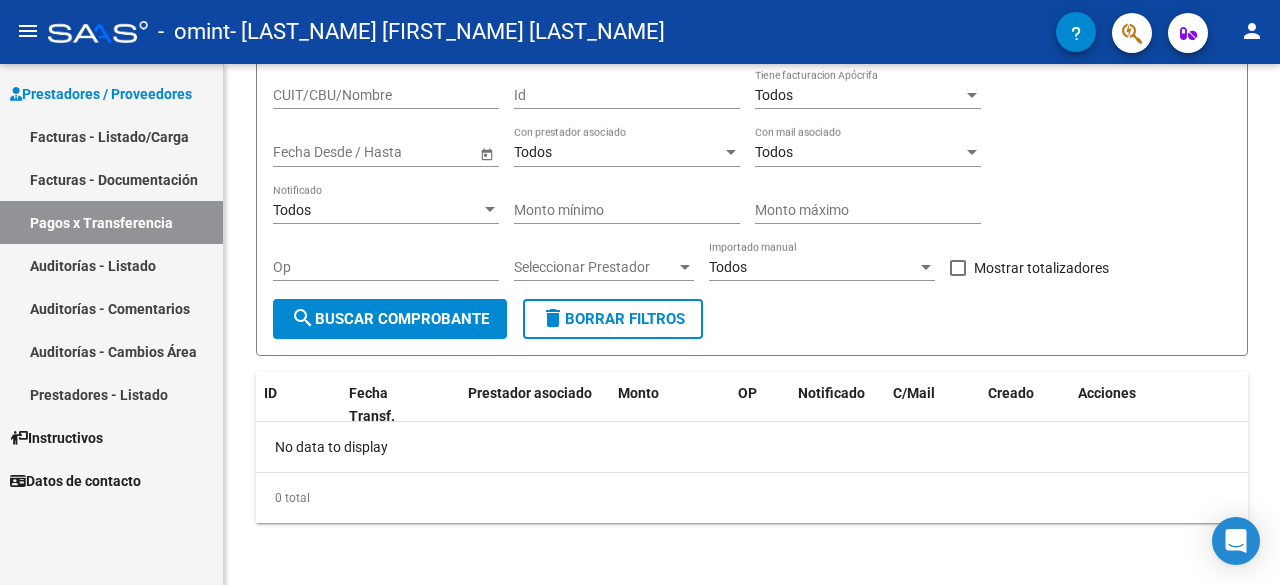 click on "Facturas - Listado/Carga" at bounding box center (111, 136) 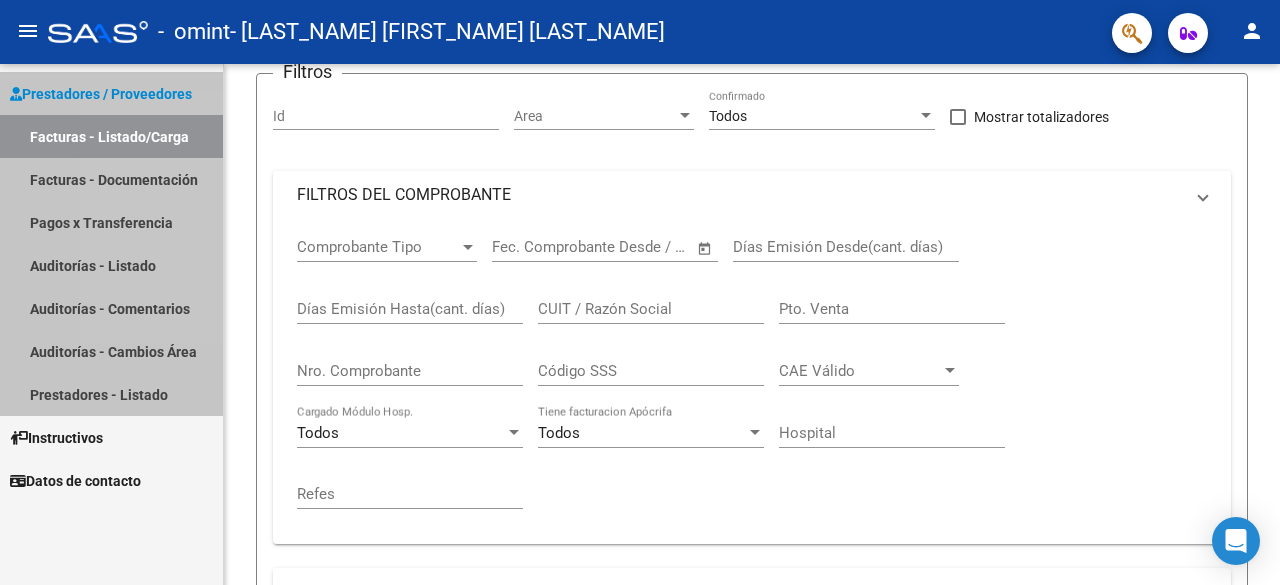 click on "Facturas - Listado/Carga" at bounding box center [111, 136] 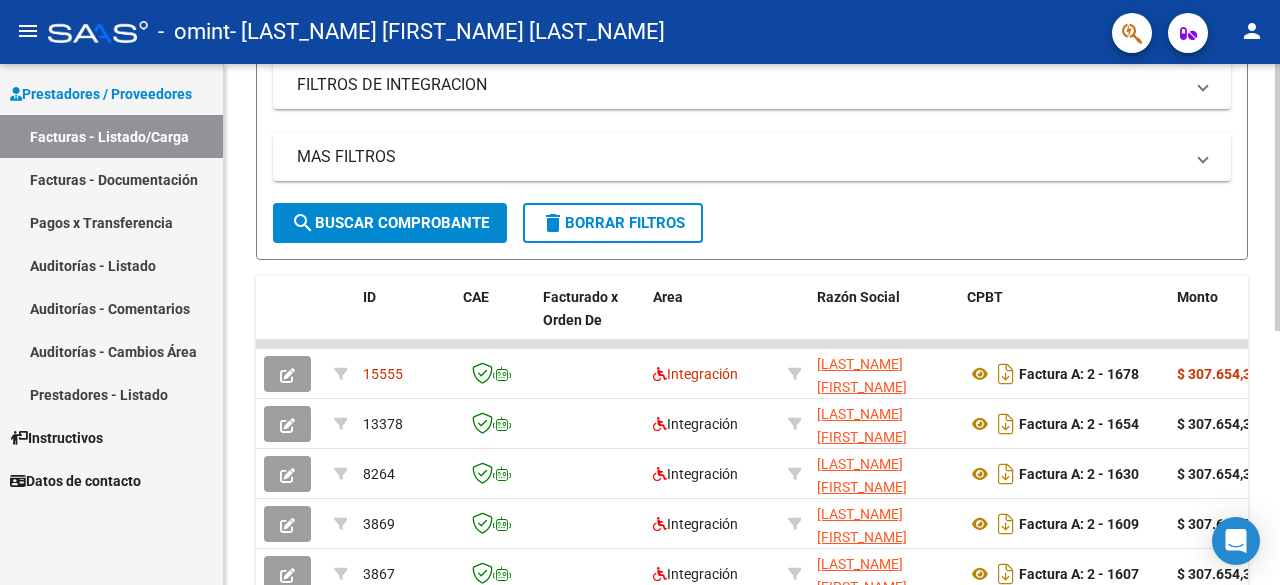 click on "Video tutorial   PRESTADORES -> Listado de CPBTs Emitidos por Prestadores / Proveedores (alt+q)   Cargar Comprobante
cloud_download  CSV  cloud_download  EXCEL  cloud_download  Estandar   Descarga Masiva
Filtros Id Area Area Todos Confirmado   Mostrar totalizadores   FILTROS DEL COMPROBANTE  Comprobante Tipo Comprobante Tipo Start date – End date Fec. Comprobante Desde / Hasta Días Emisión Desde(cant. días) Días Emisión Hasta(cant. días) CUIT / Razón Social Pto. Venta Nro. Comprobante Código SSS CAE Válido CAE Válido Todos Cargado Módulo Hosp. Todos Tiene facturacion Apócrifa Hospital Refes  FILTROS DE INTEGRACION  Período De Prestación Campos del Archivo de Rendición Devuelto x SSS (dr_envio) Todos Rendido x SSS (dr_envio) Tipo de Registro Tipo de Registro Período Presentación Período Presentación Campos del Legajo Asociado (preaprobación) Afiliado Legajo (cuil/nombre) Todos Solo facturas preaprobadas  MAS FILTROS  Todos Con Doc. Respaldatoria Todos Con Trazabilidad Todos – – 1" 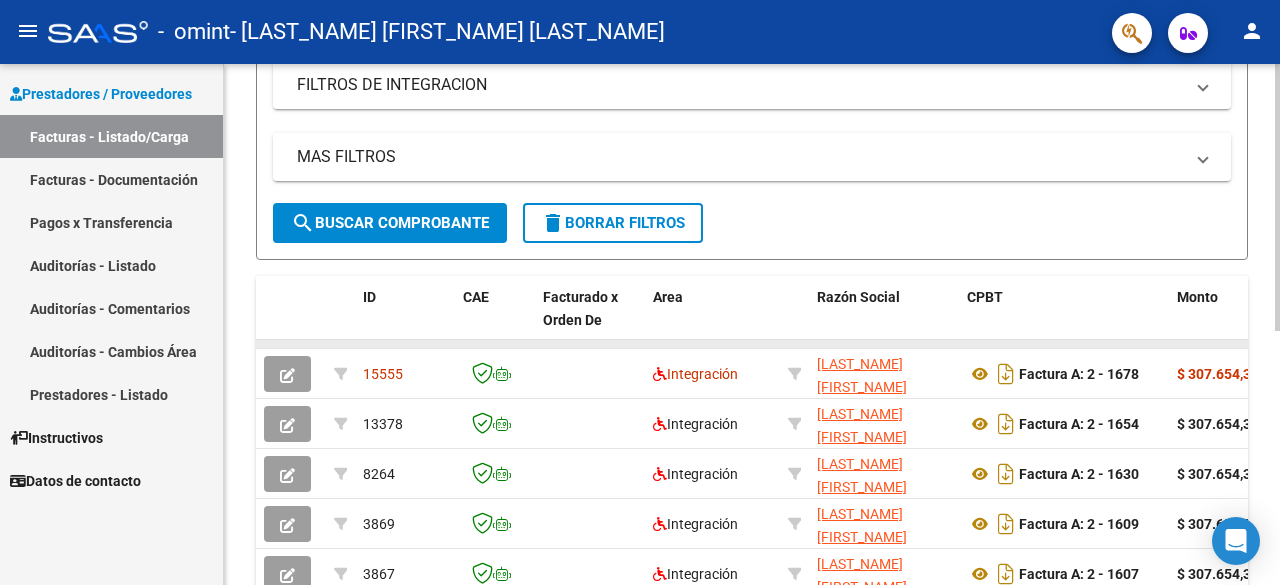 scroll, scrollTop: 347, scrollLeft: 0, axis: vertical 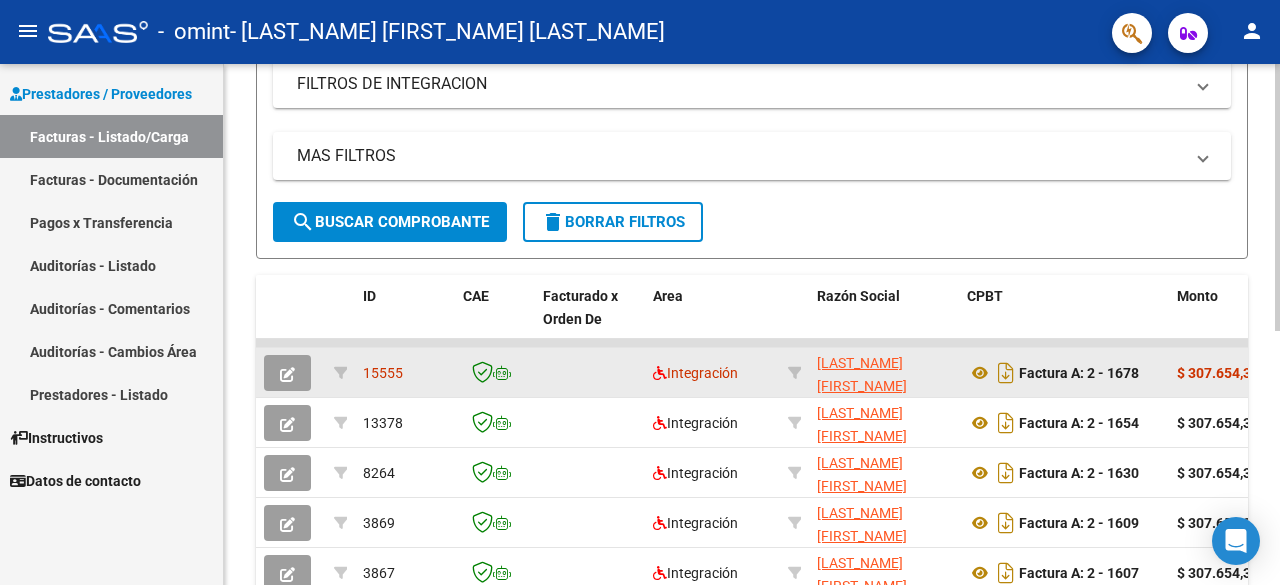 click on "$ 307.654,34" 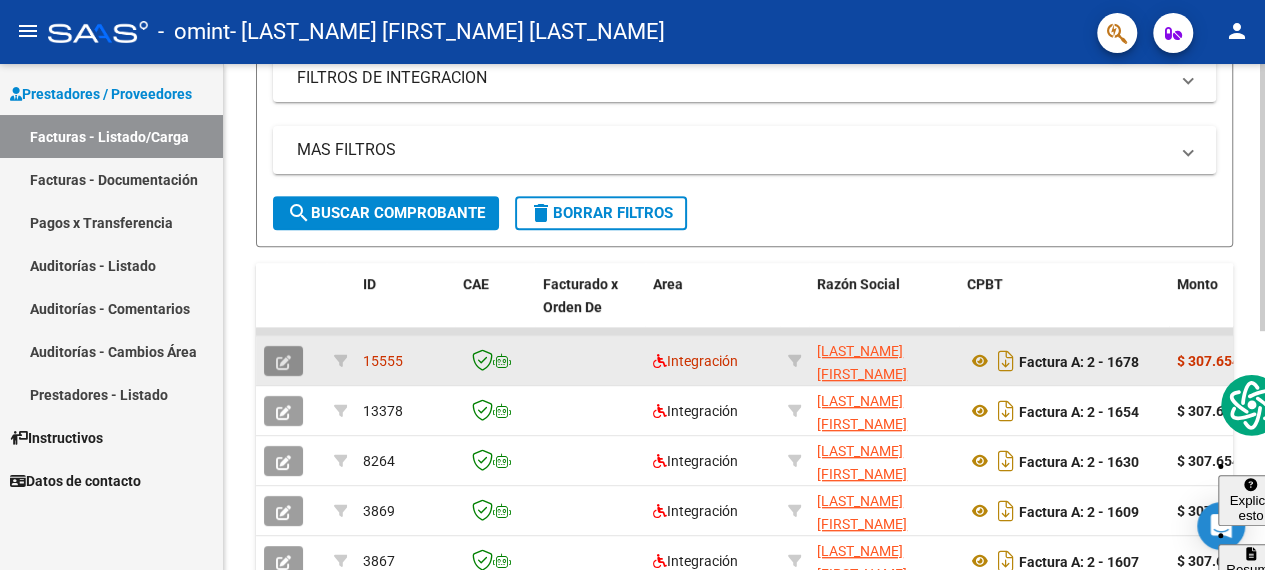 click 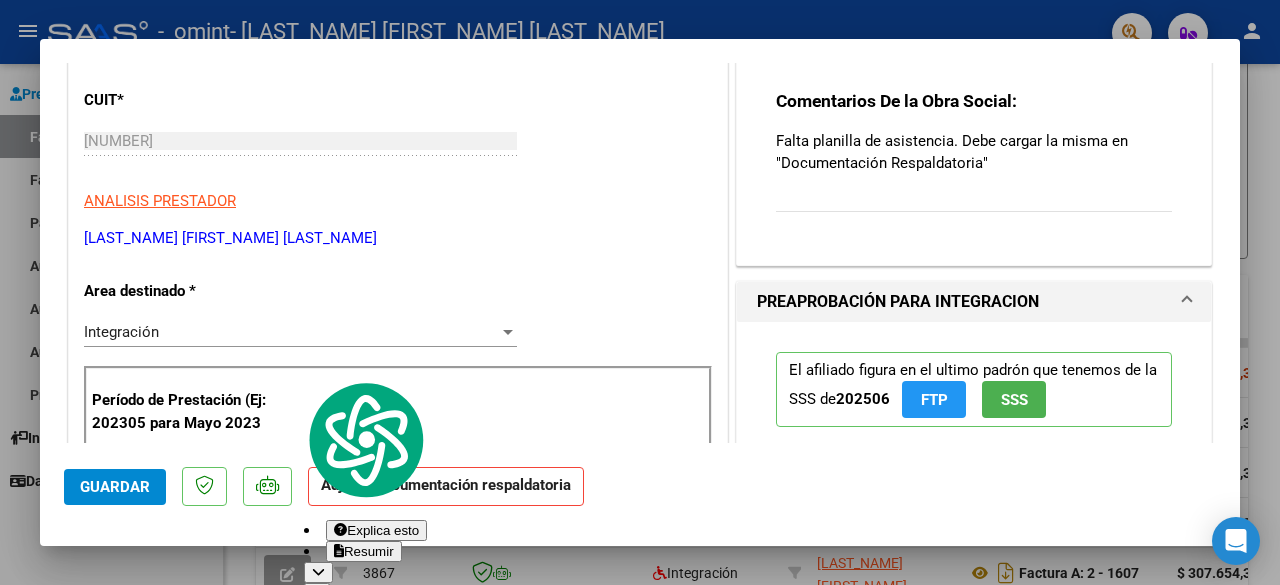 scroll, scrollTop: 226, scrollLeft: 0, axis: vertical 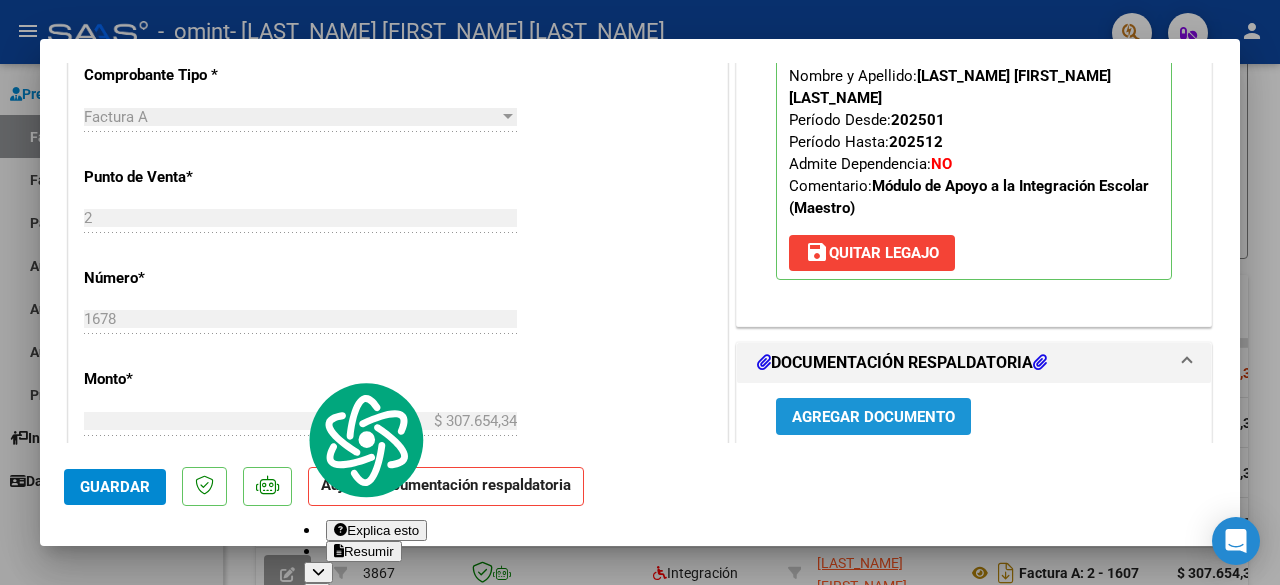 click on "Agregar Documento" at bounding box center (873, 417) 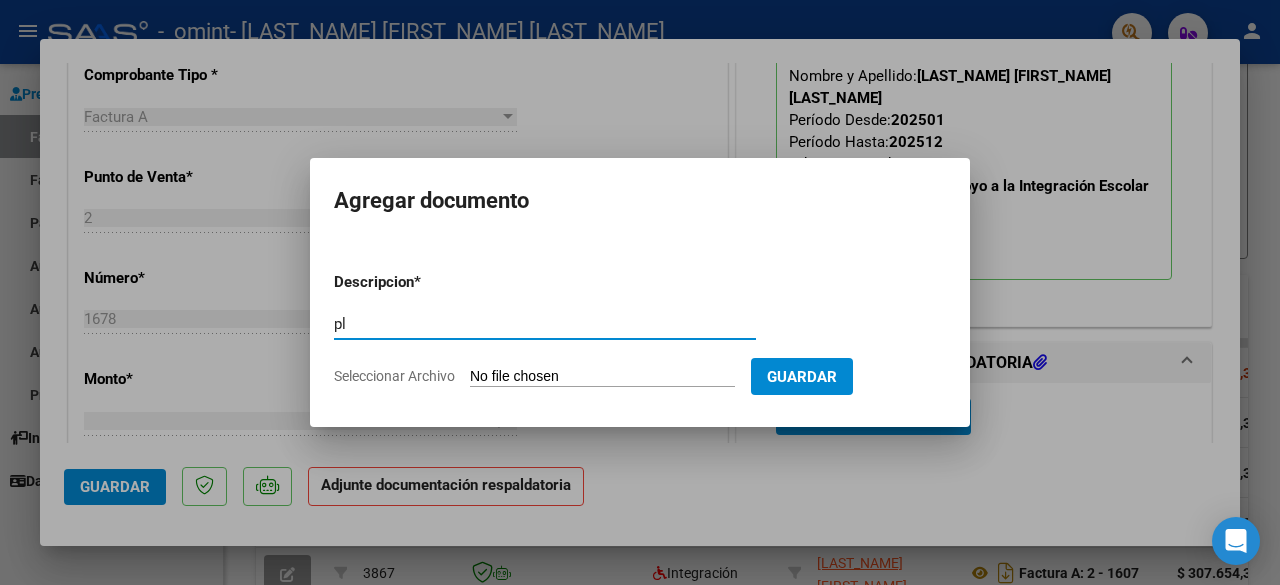 type on "p" 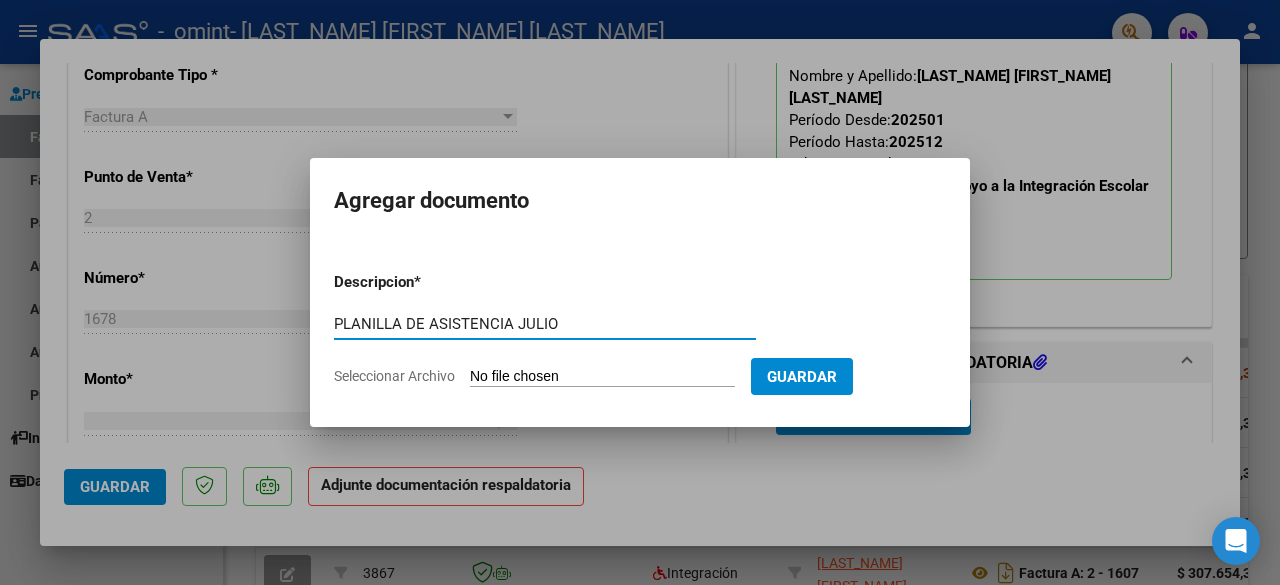 type on "PLANILLA DE ASISTENCIA JULIO" 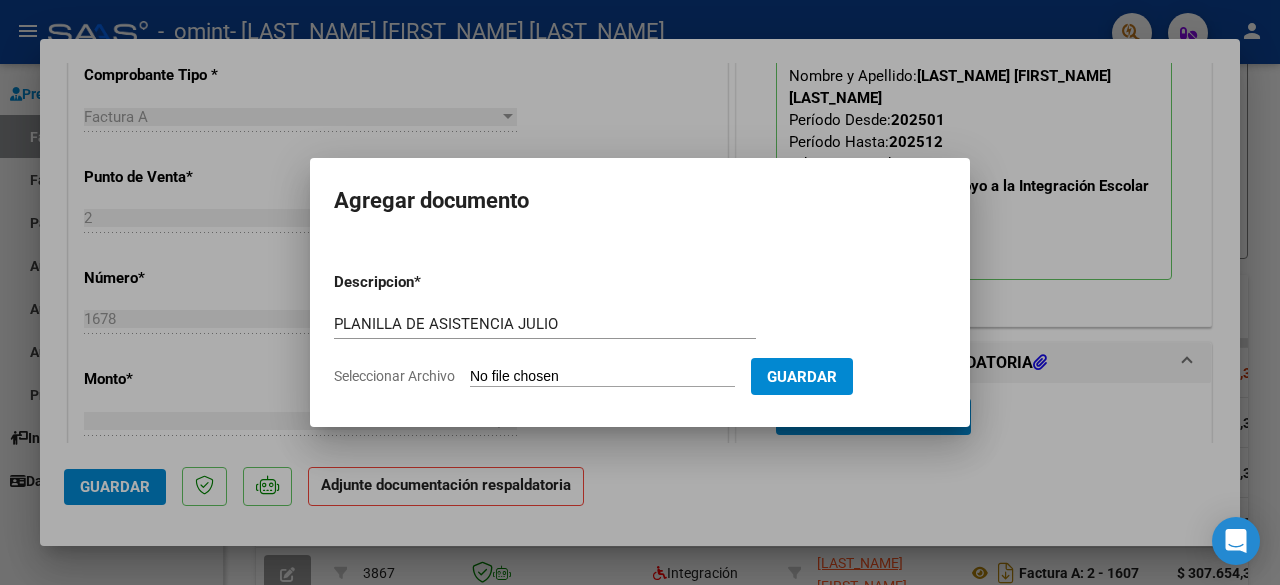 click on "Seleccionar Archivo" at bounding box center (602, 377) 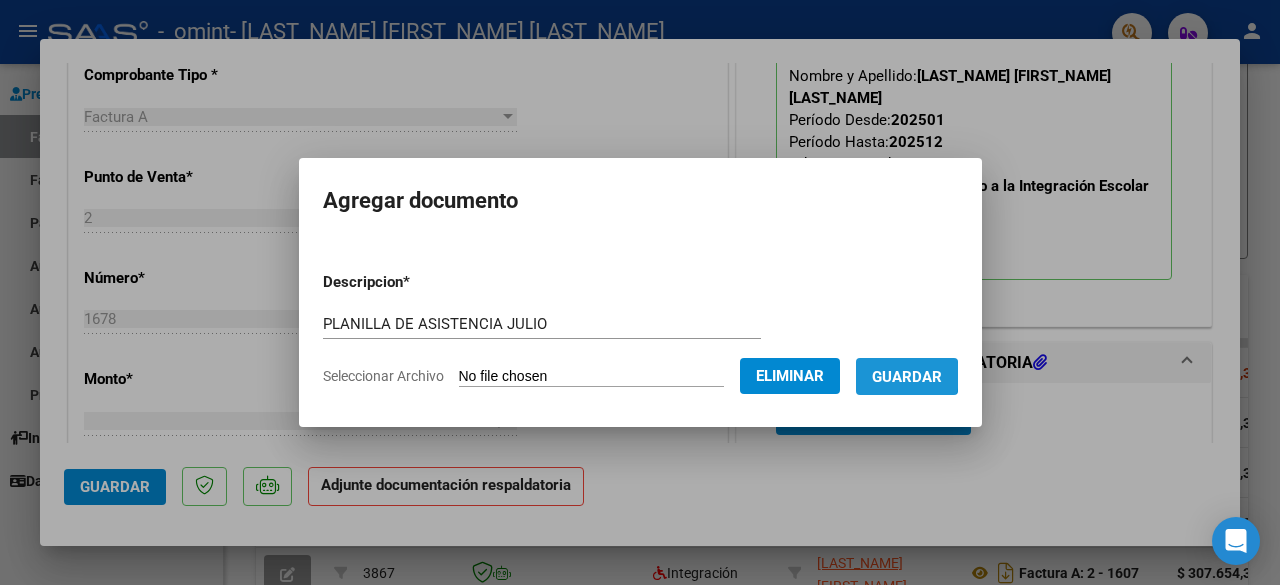 click on "Guardar" at bounding box center [907, 377] 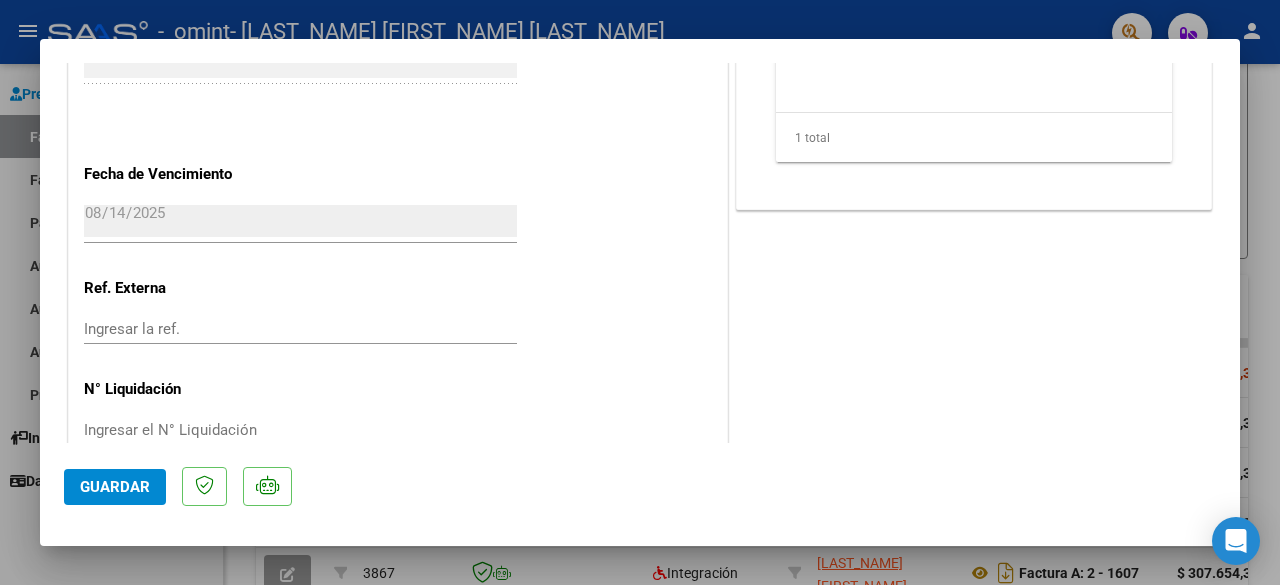 scroll, scrollTop: 1355, scrollLeft: 0, axis: vertical 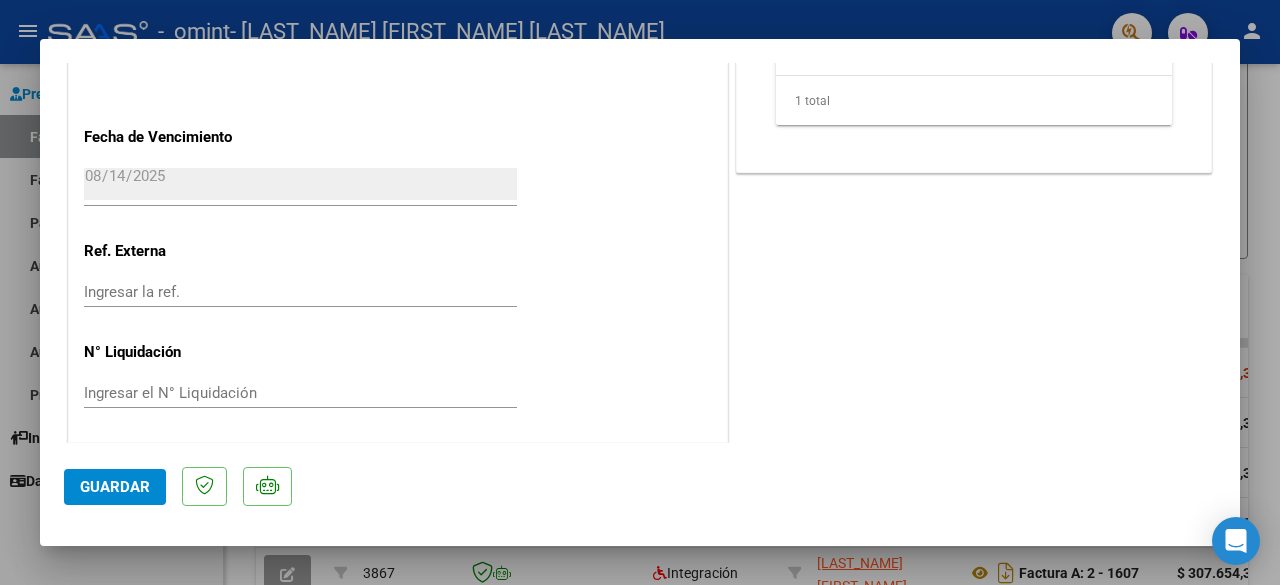 click on "Guardar" 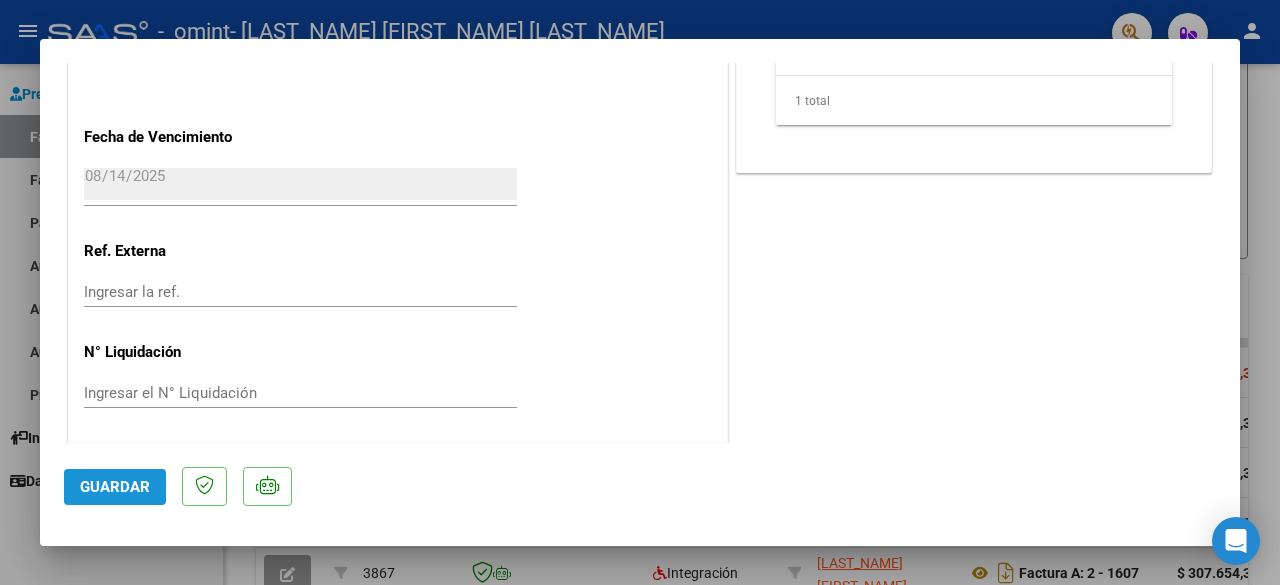 click on "Guardar" 